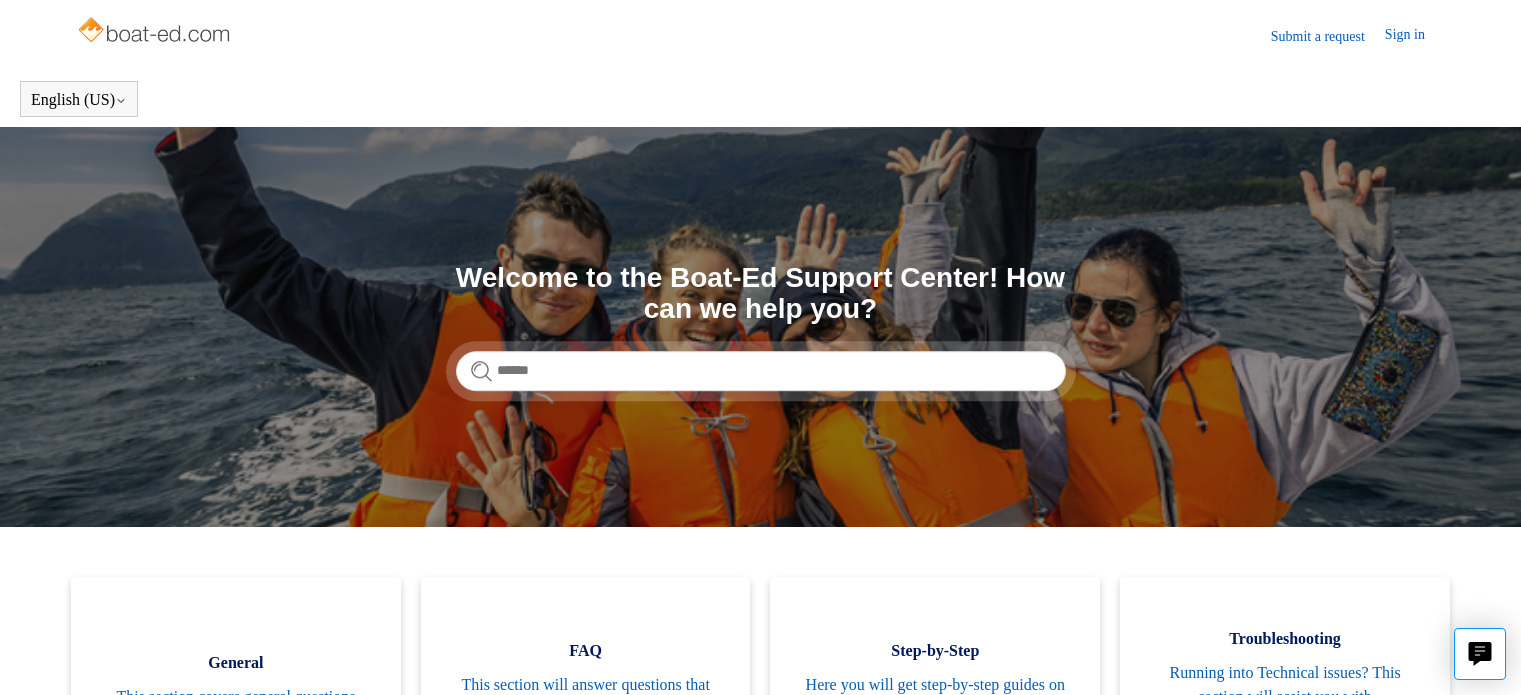 scroll, scrollTop: 0, scrollLeft: 0, axis: both 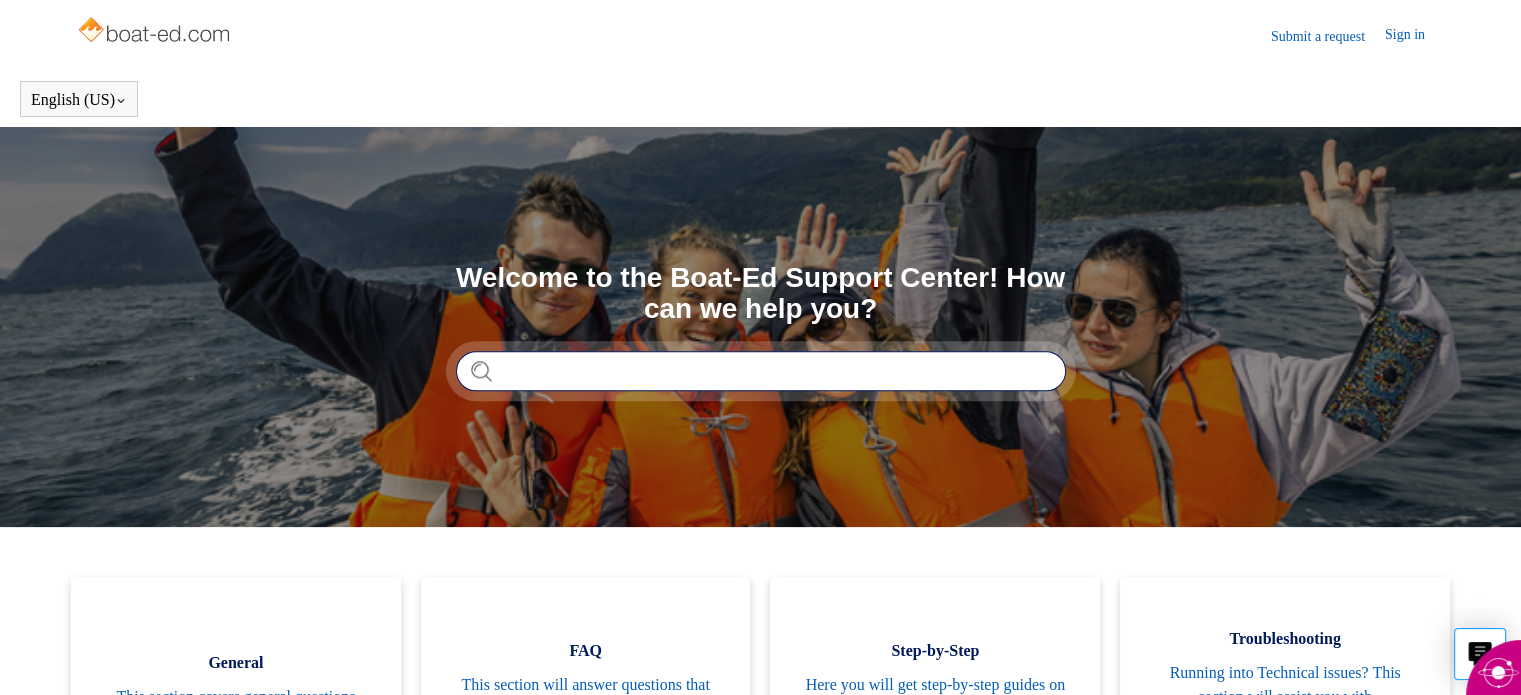click at bounding box center (761, 371) 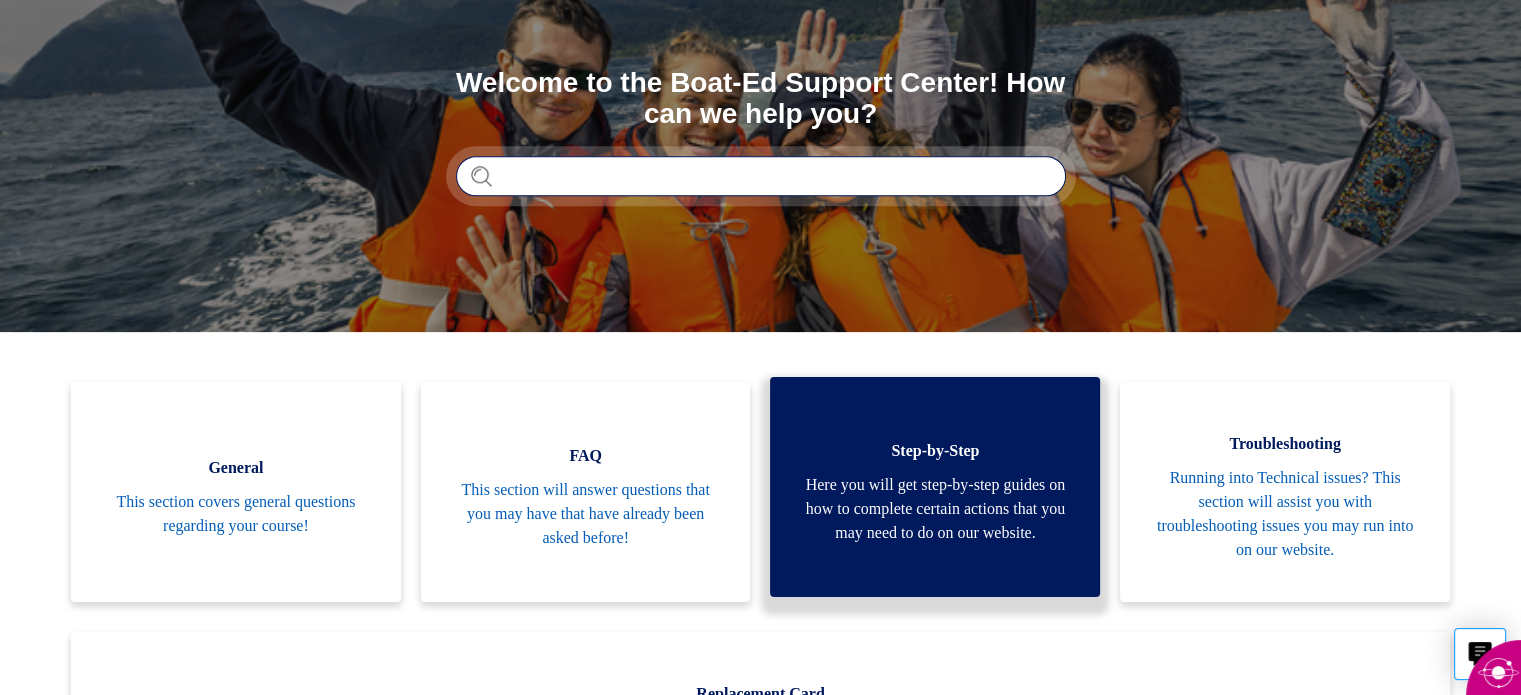 scroll, scrollTop: 200, scrollLeft: 0, axis: vertical 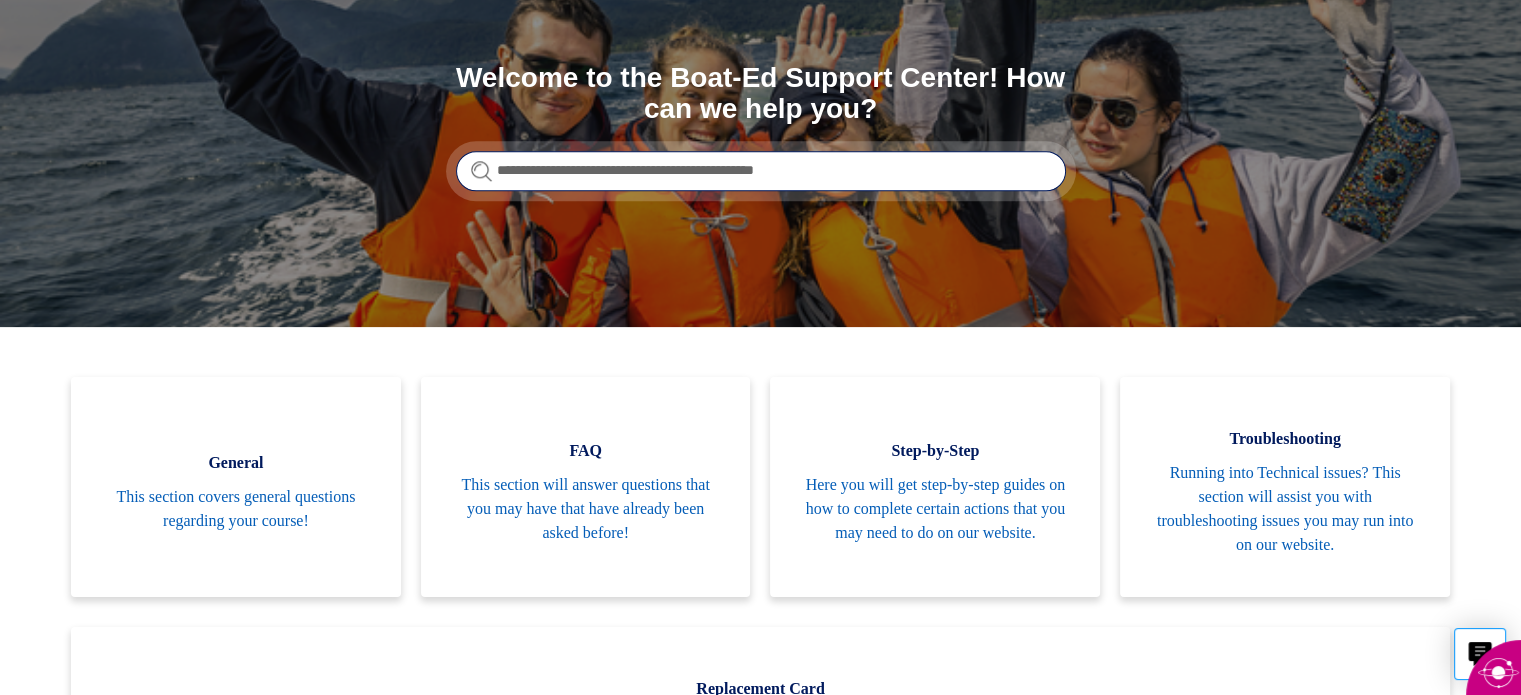 type on "**********" 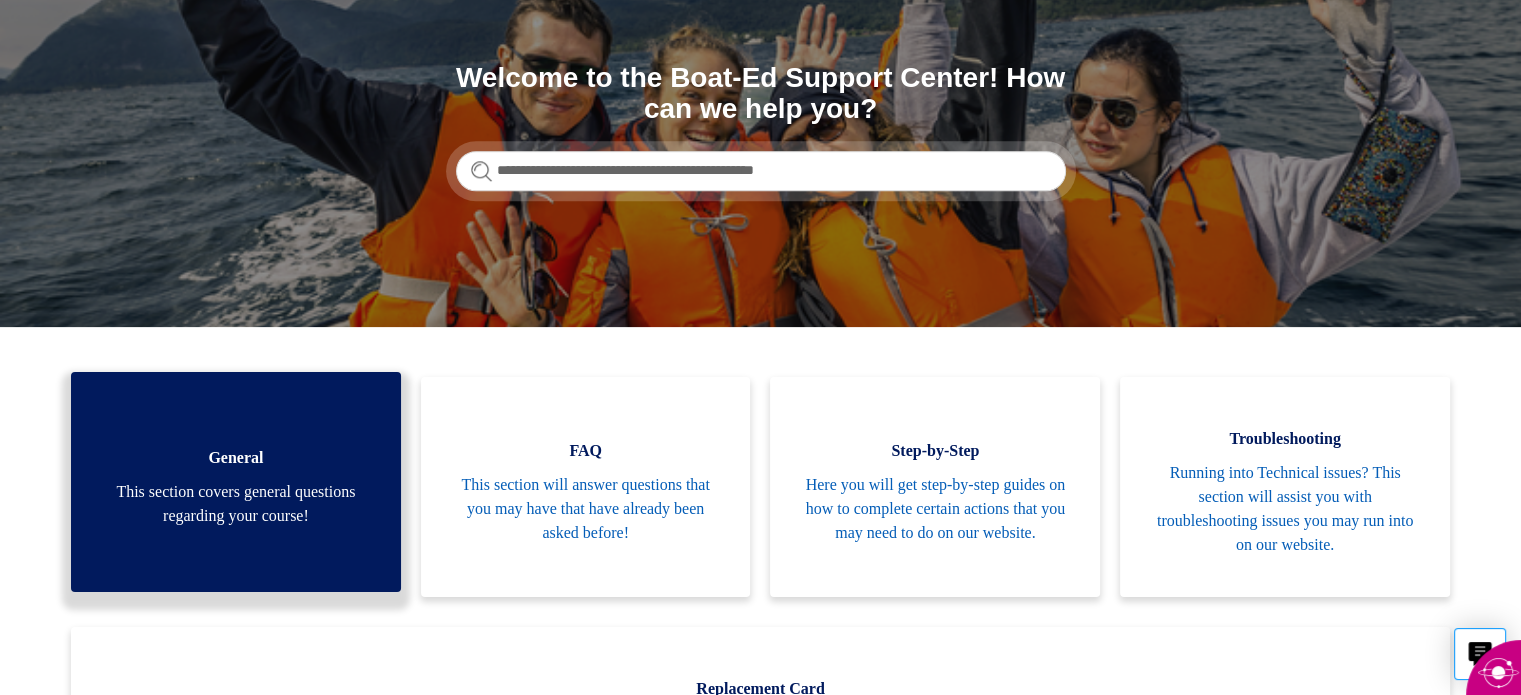 click on "This section covers general questions regarding your course!" at bounding box center [236, 504] 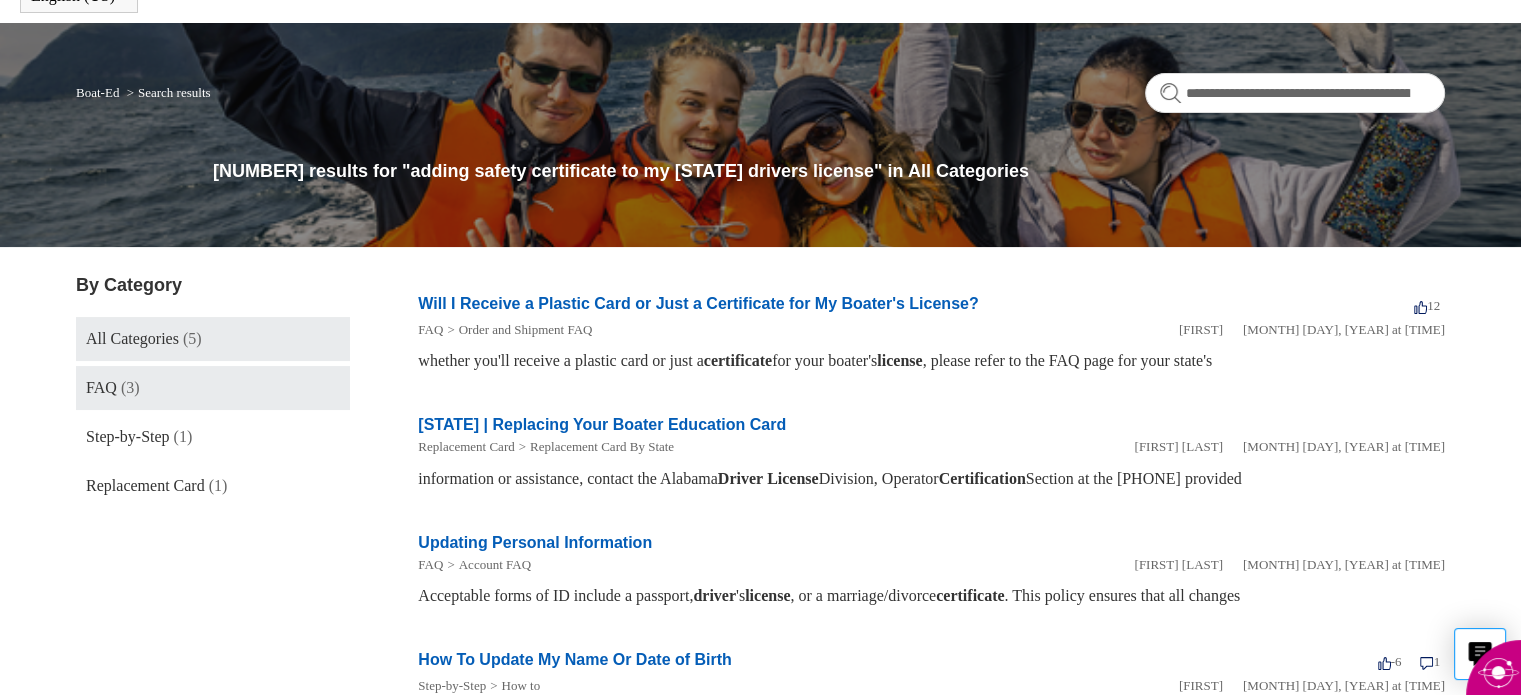 scroll, scrollTop: 107, scrollLeft: 0, axis: vertical 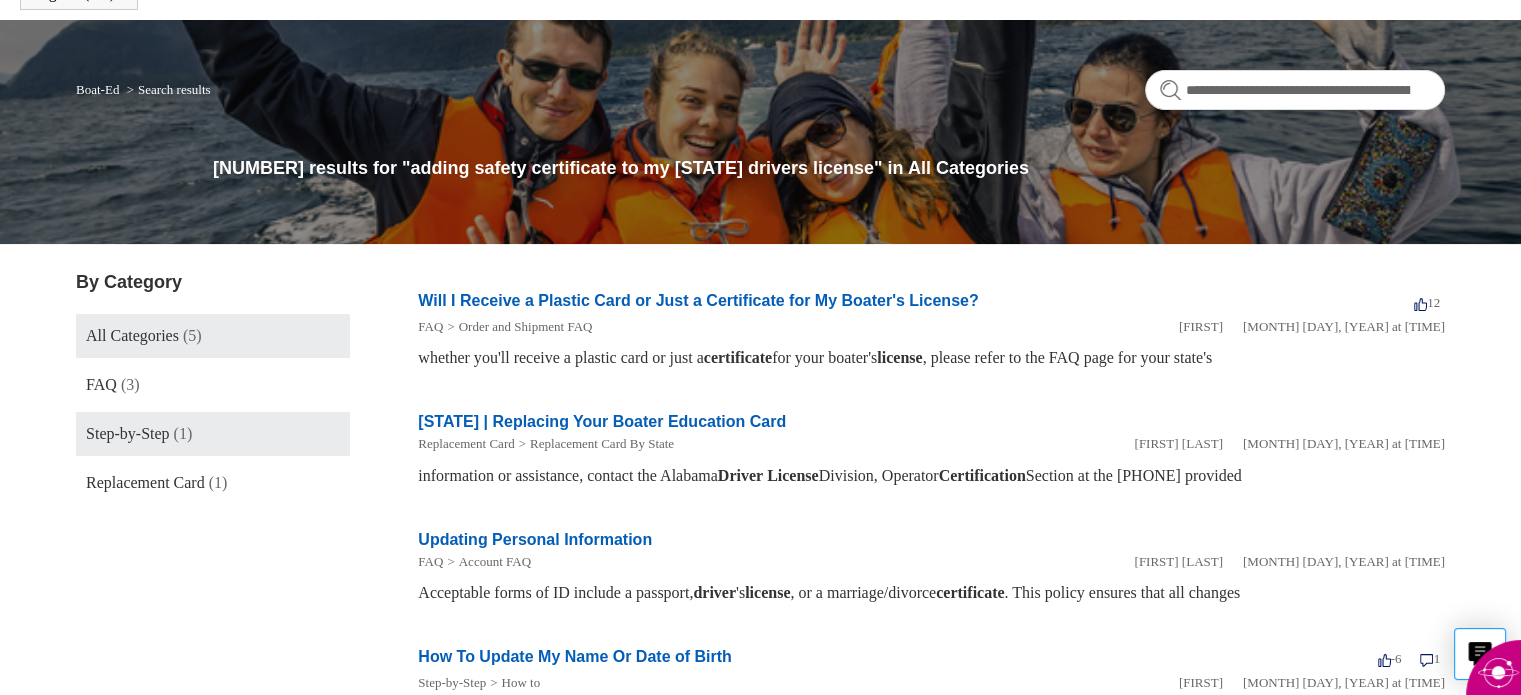 click on "Step-by-Step" at bounding box center (128, 433) 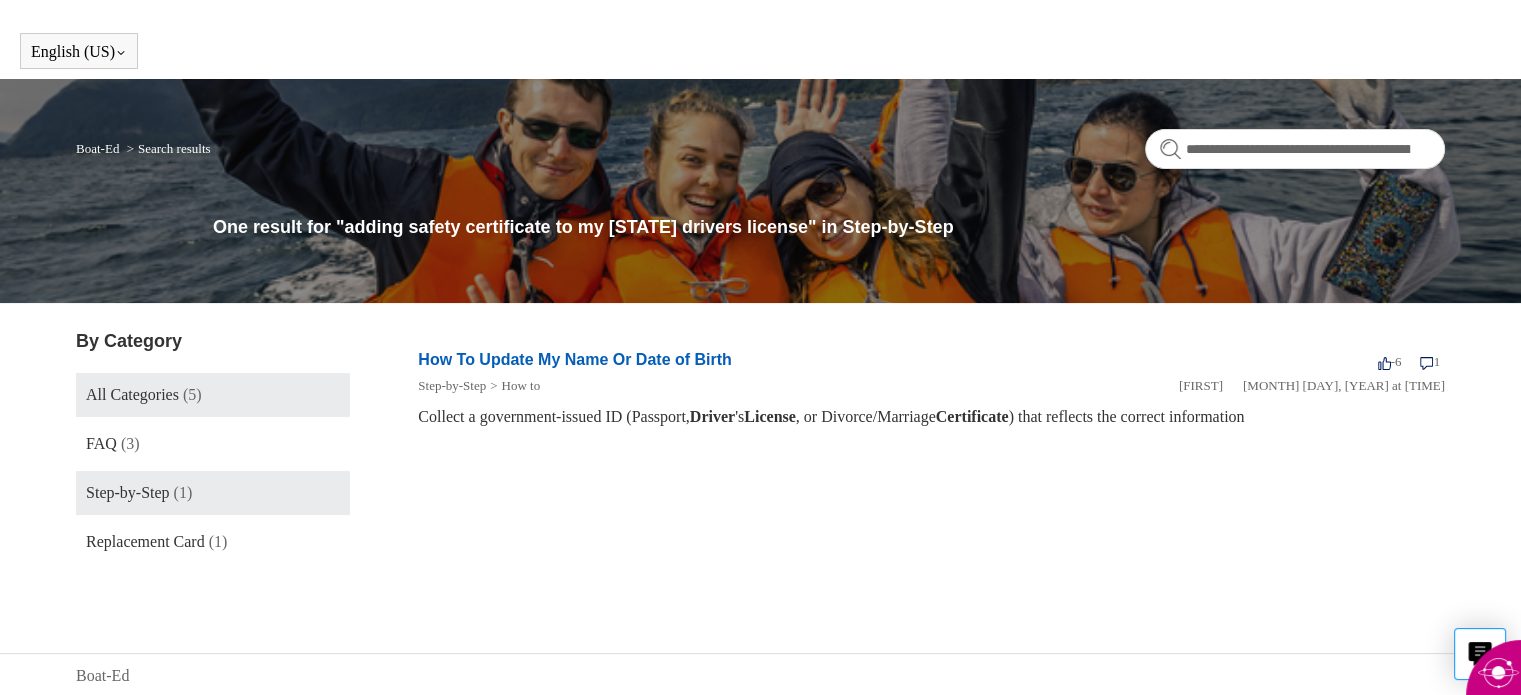scroll, scrollTop: 50, scrollLeft: 0, axis: vertical 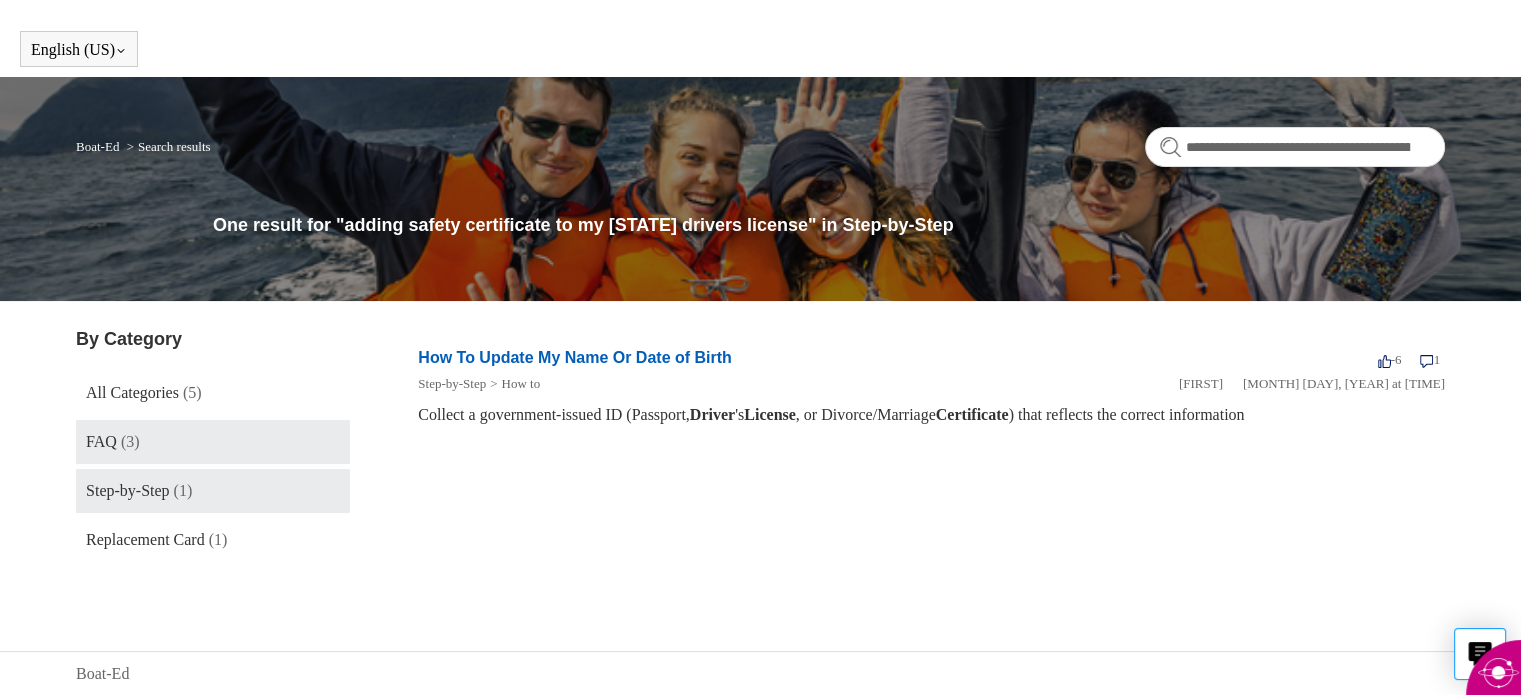 click on "FAQ
(3)" at bounding box center [213, 442] 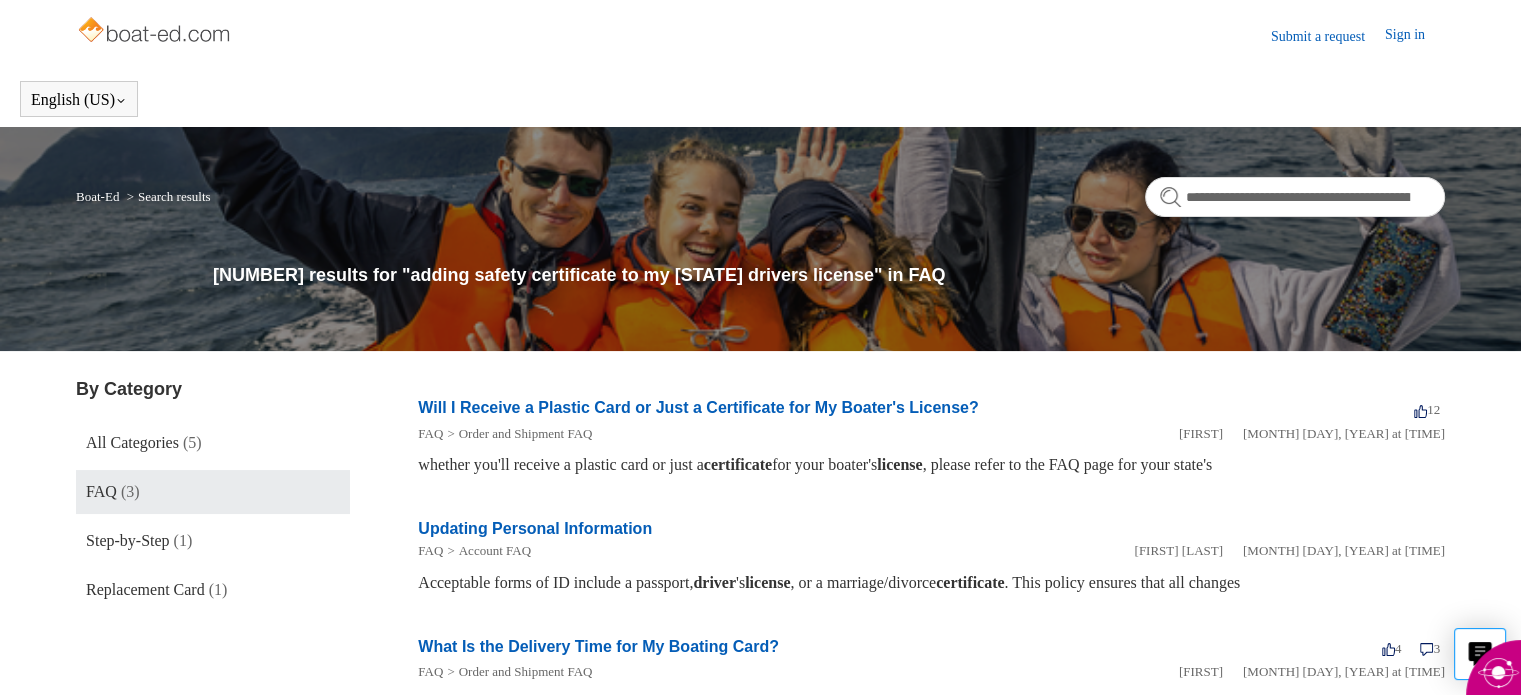 scroll, scrollTop: 0, scrollLeft: 0, axis: both 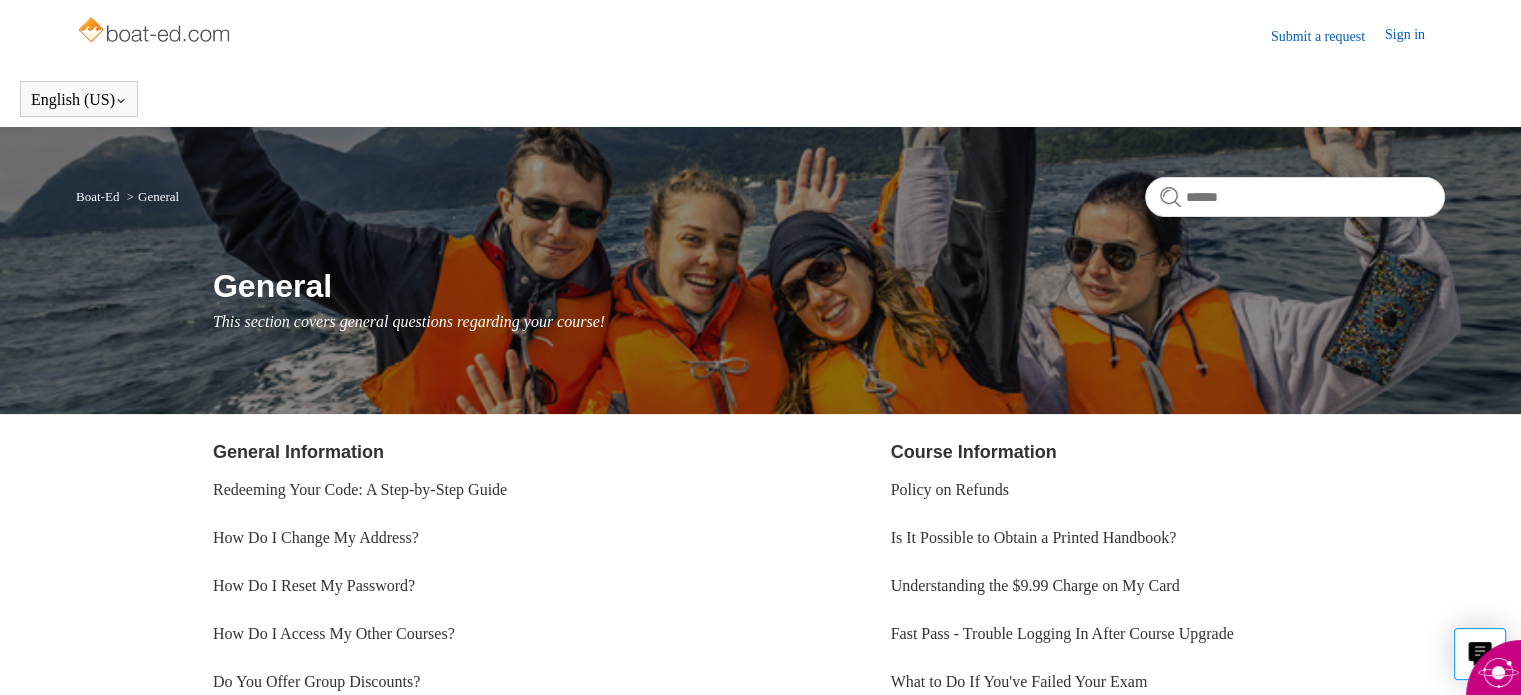 click on "Submit a request" at bounding box center (1328, 36) 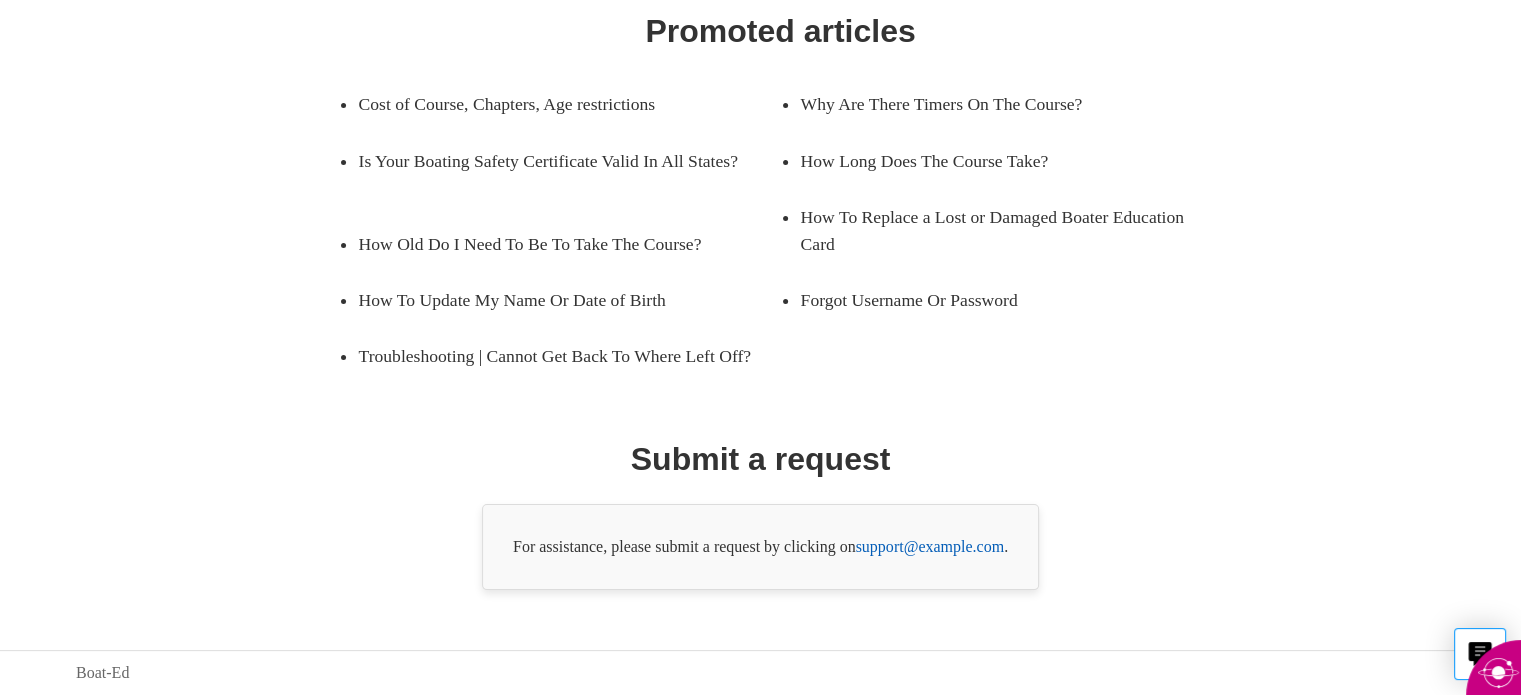 scroll, scrollTop: 355, scrollLeft: 0, axis: vertical 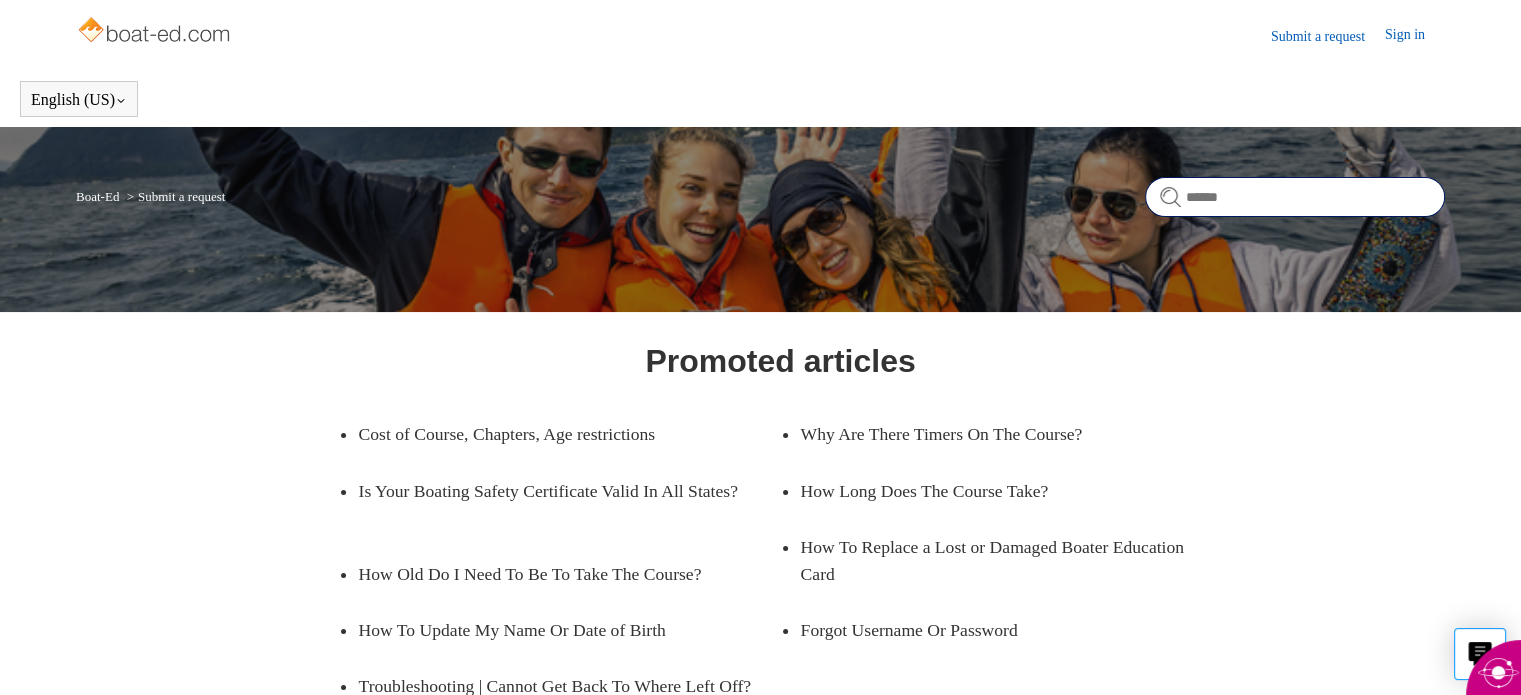 click at bounding box center (1295, 197) 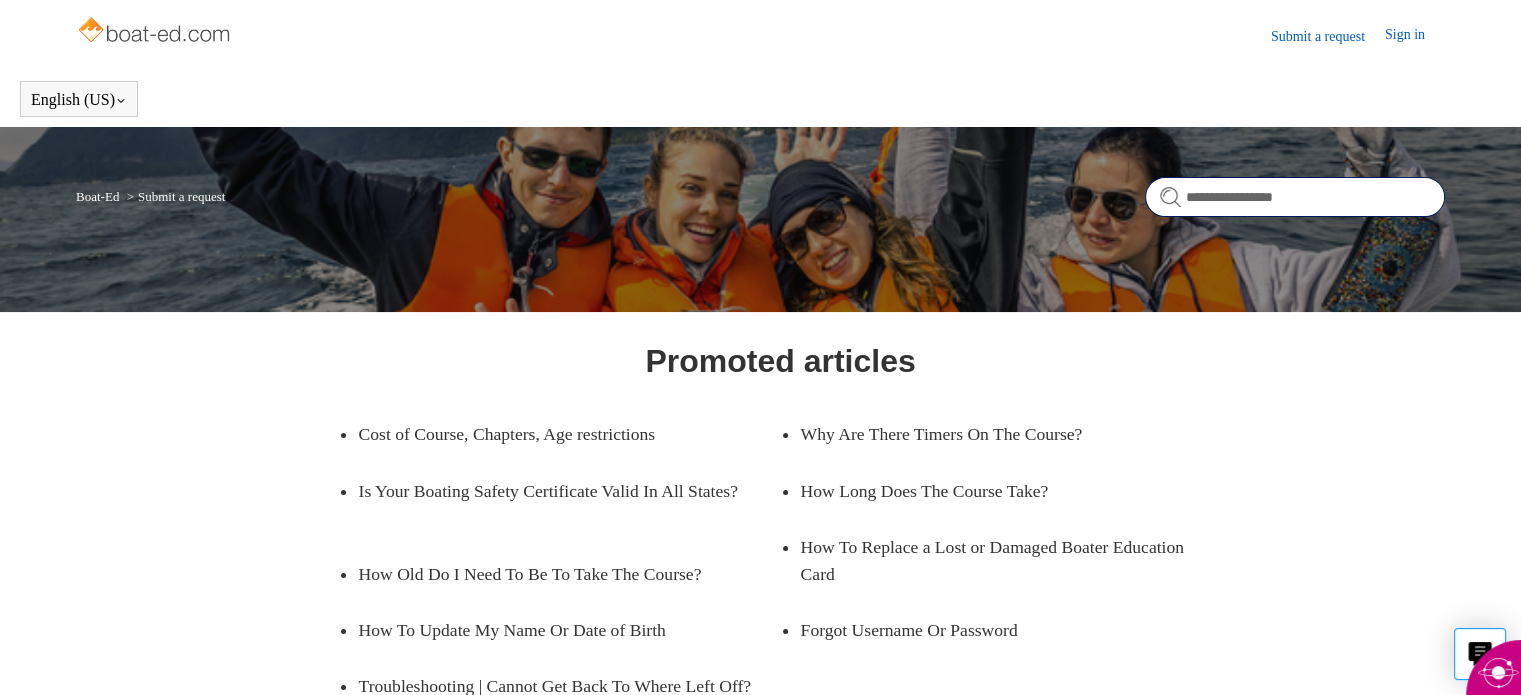 type on "**********" 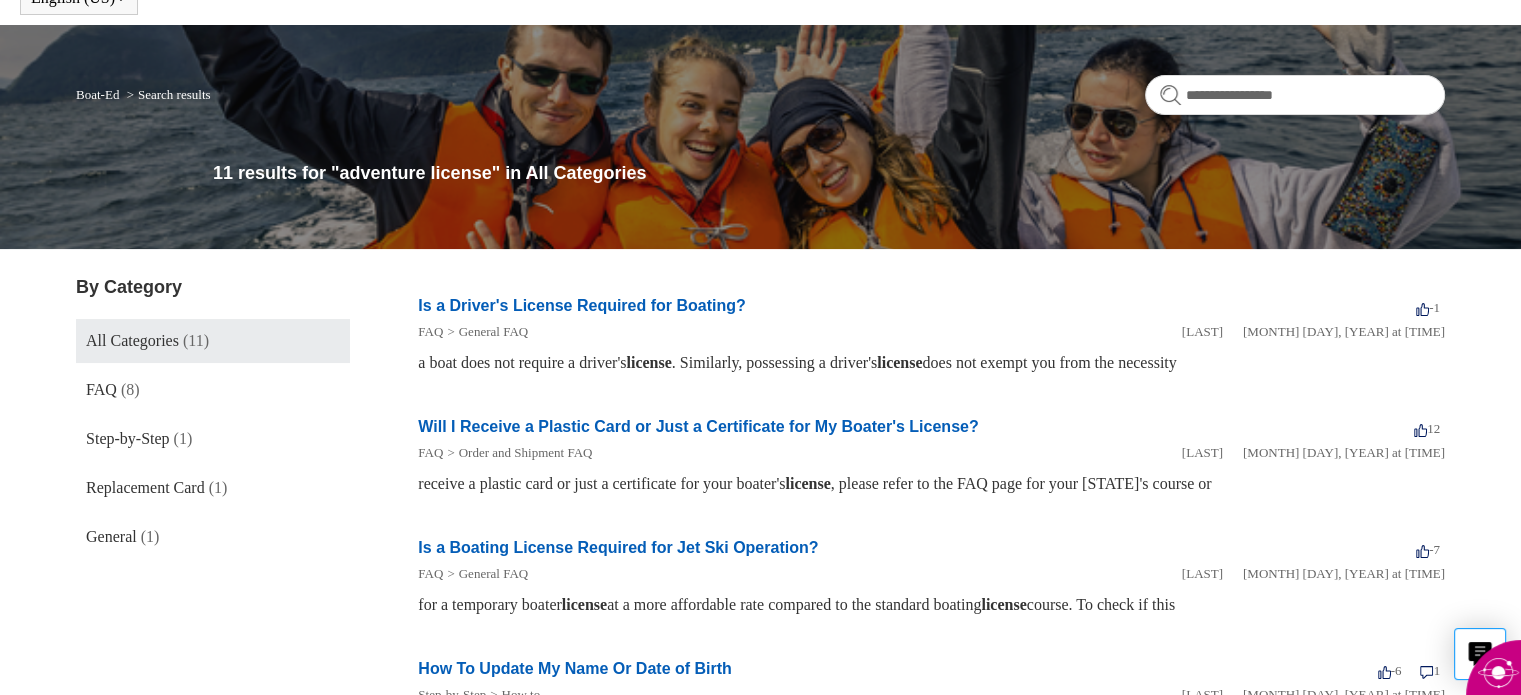scroll, scrollTop: 100, scrollLeft: 0, axis: vertical 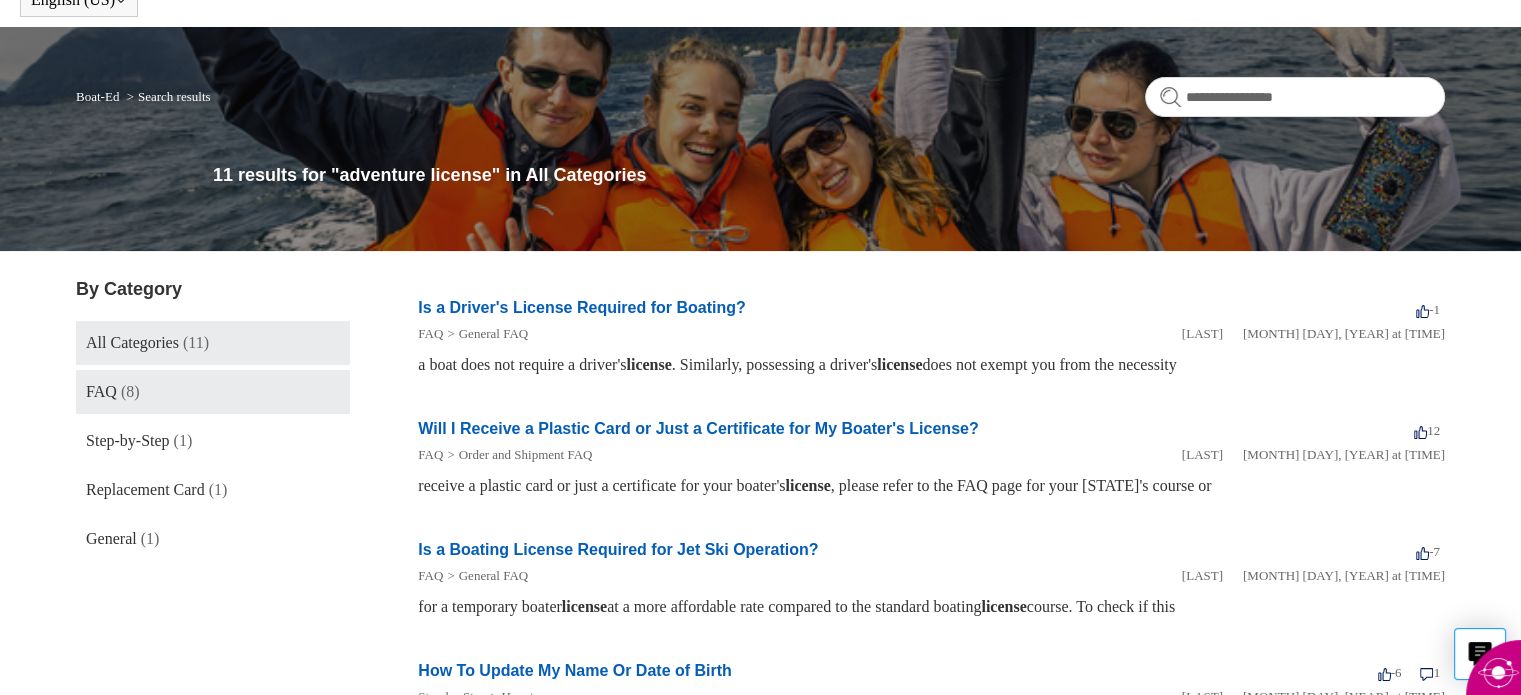 click on "FAQ
(8)" at bounding box center (213, 392) 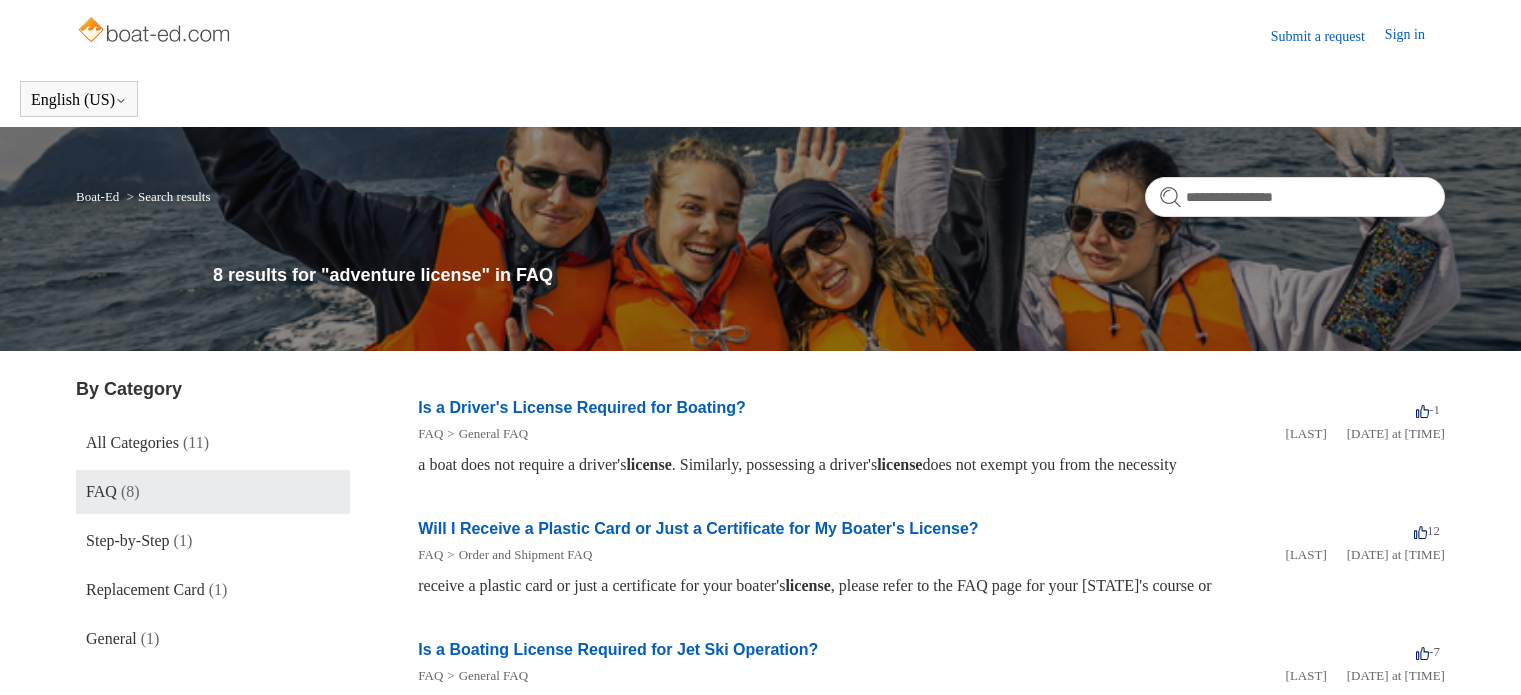 scroll, scrollTop: 0, scrollLeft: 0, axis: both 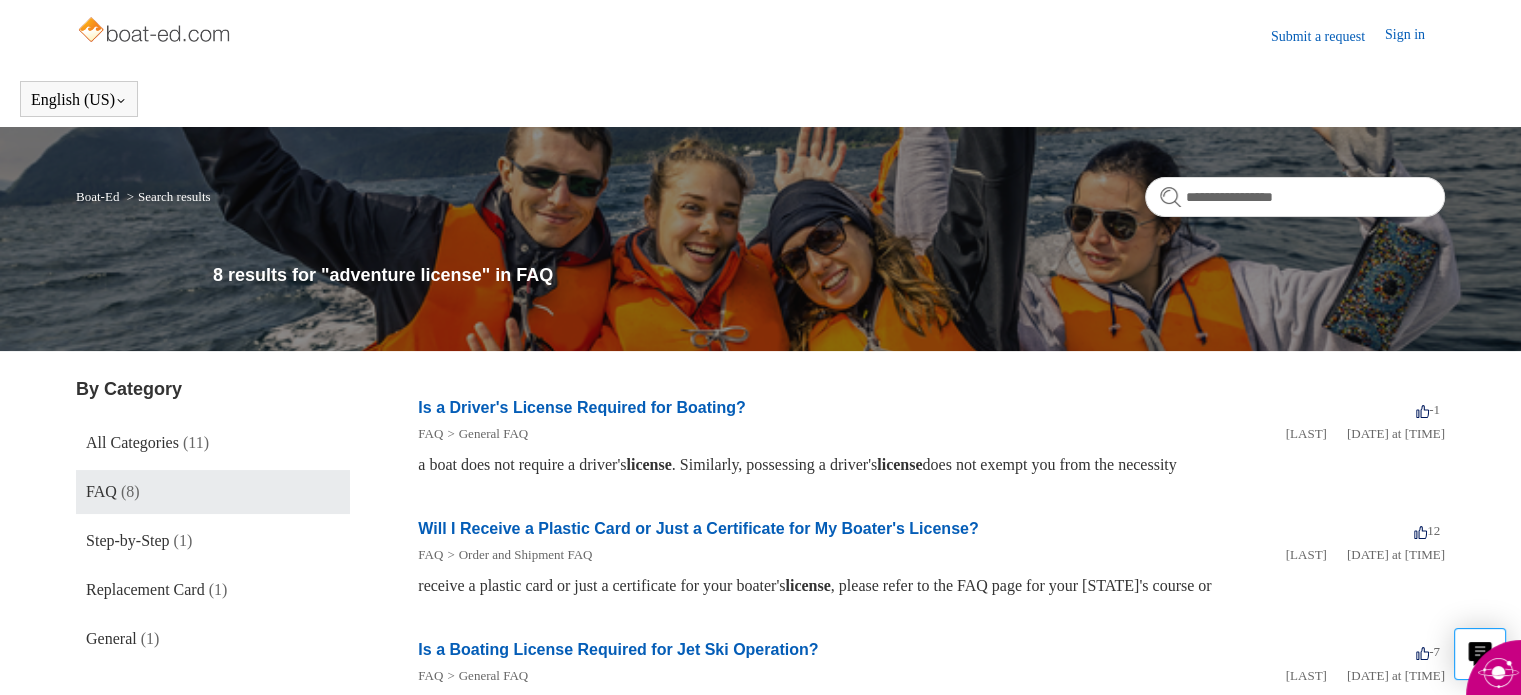 click on "**********" at bounding box center [1295, 197] 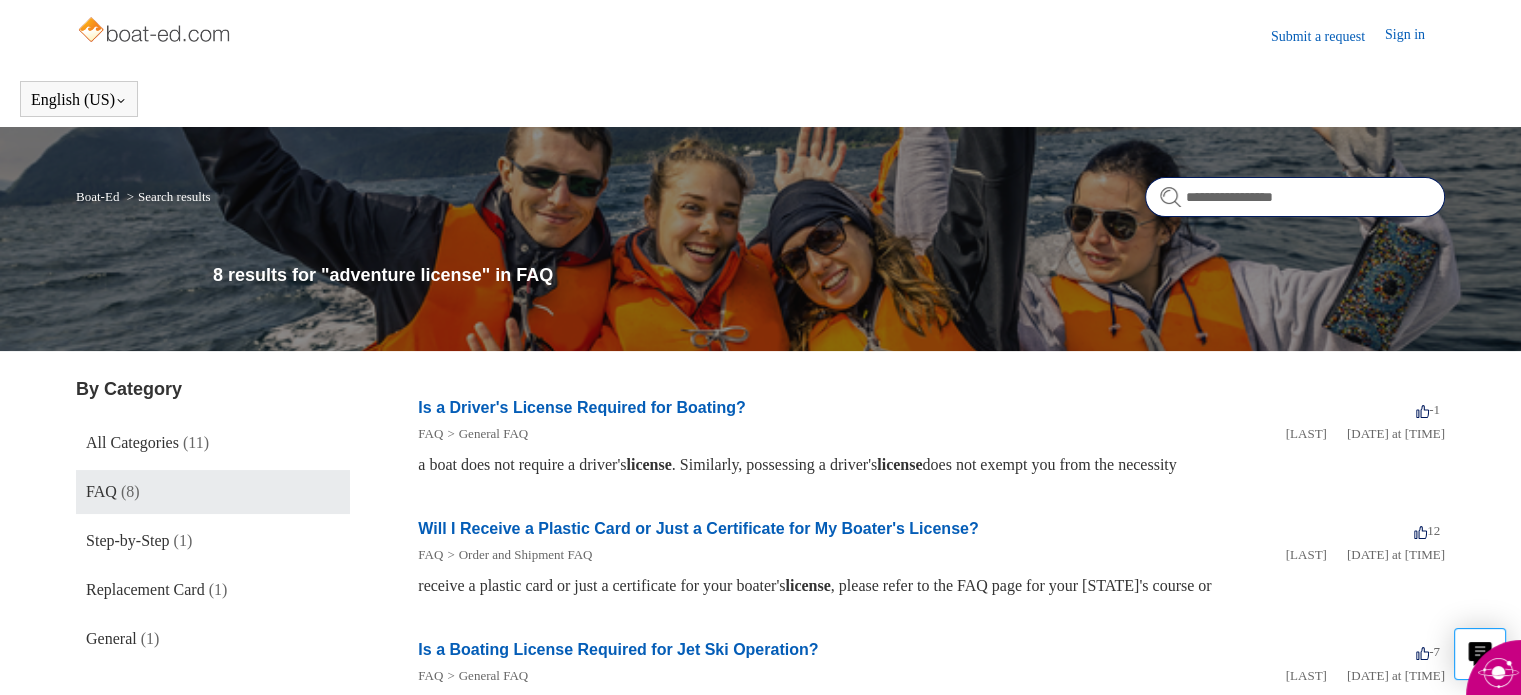 click on "**********" at bounding box center (1295, 197) 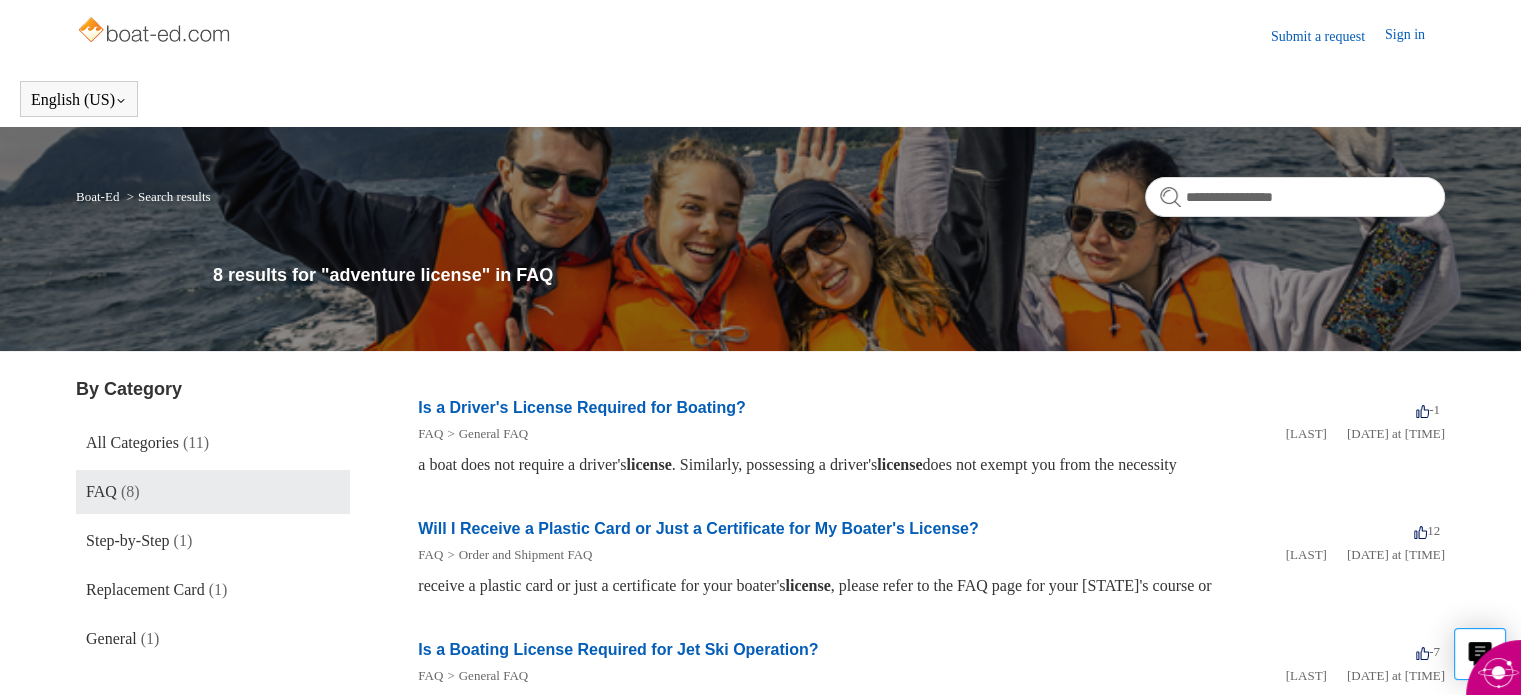 click on "**********" at bounding box center [1295, 197] 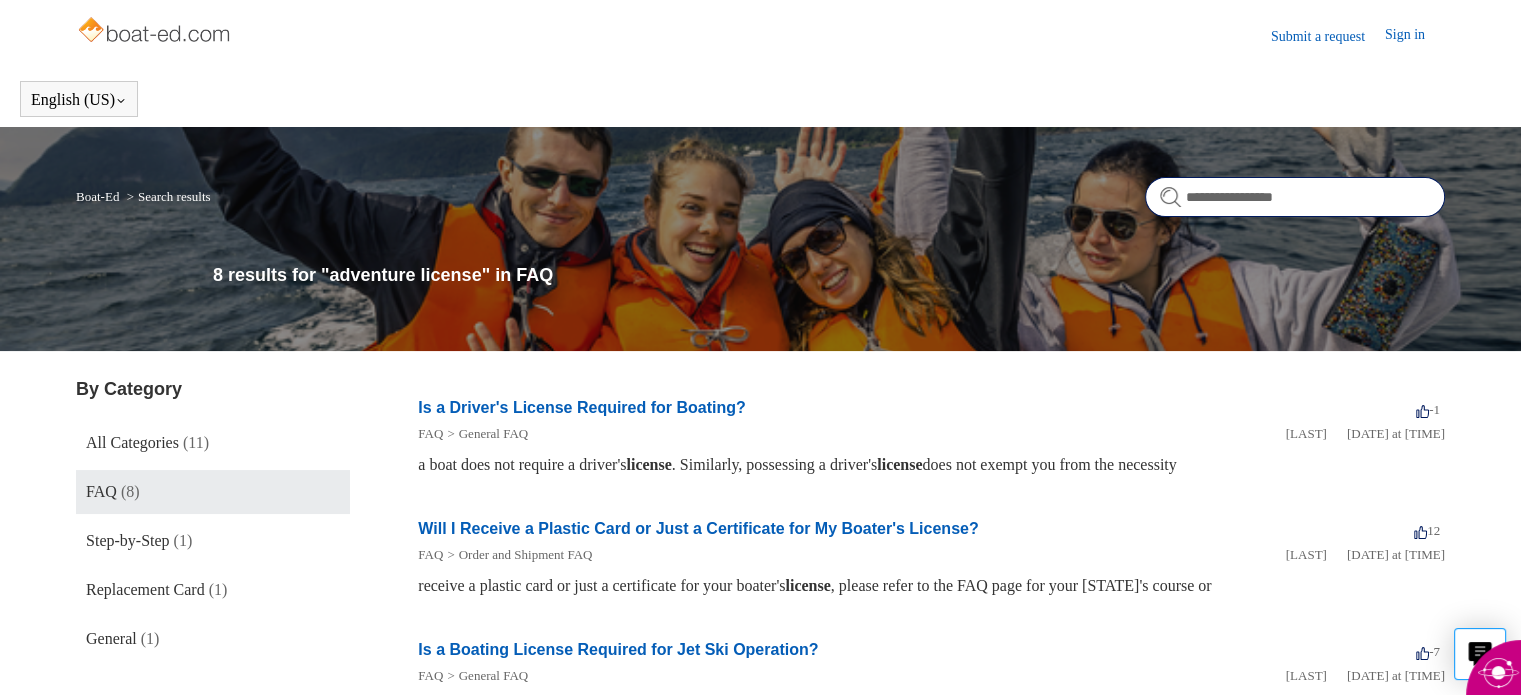 click on "**********" at bounding box center (1295, 197) 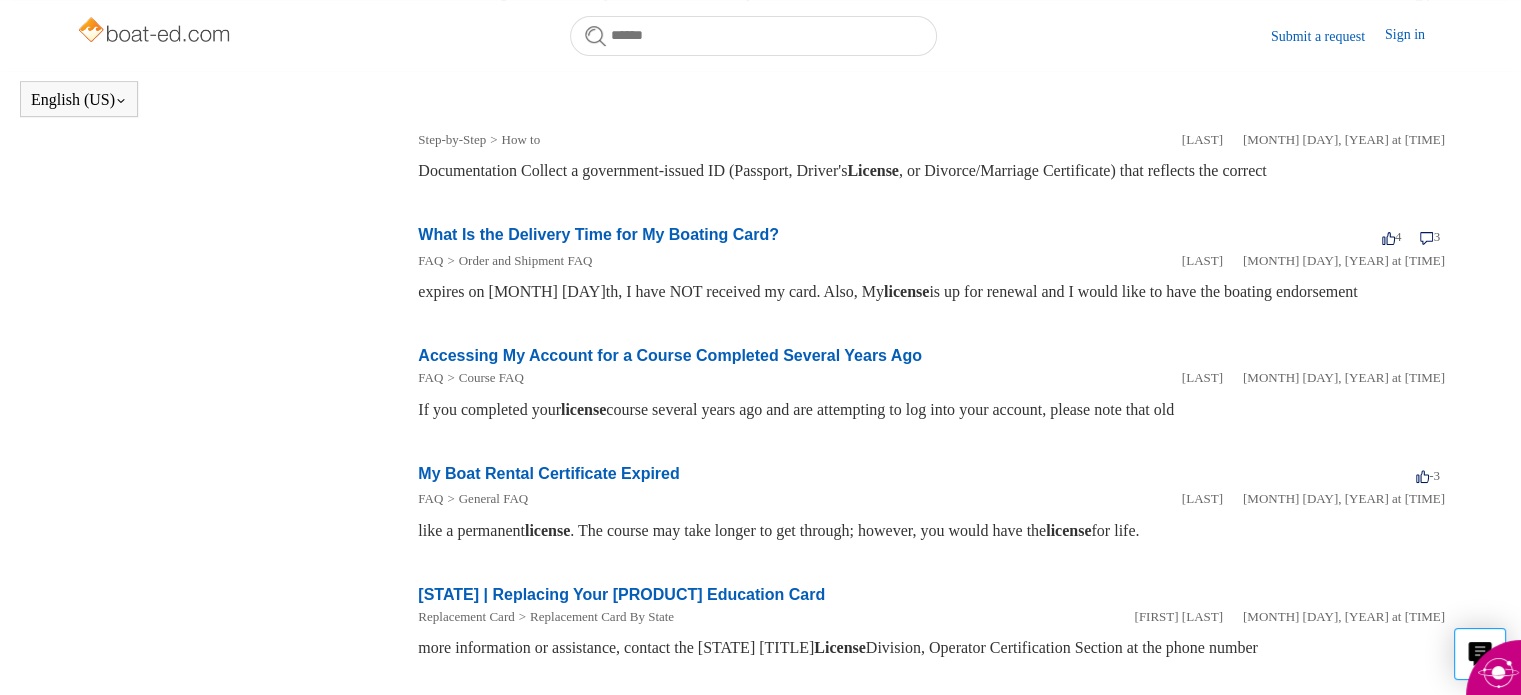 scroll, scrollTop: 688, scrollLeft: 0, axis: vertical 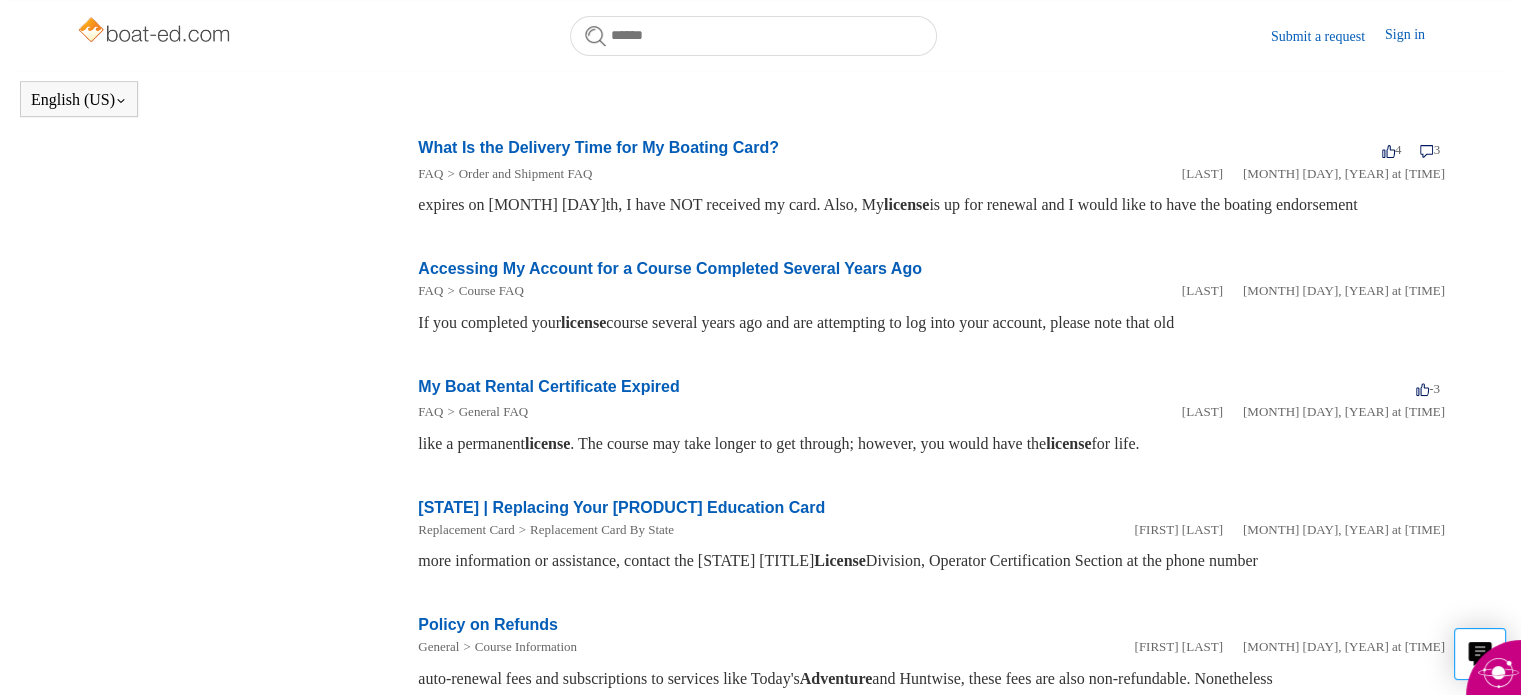 click on "What Is the Delivery Time for My Boating Card?" at bounding box center (598, 147) 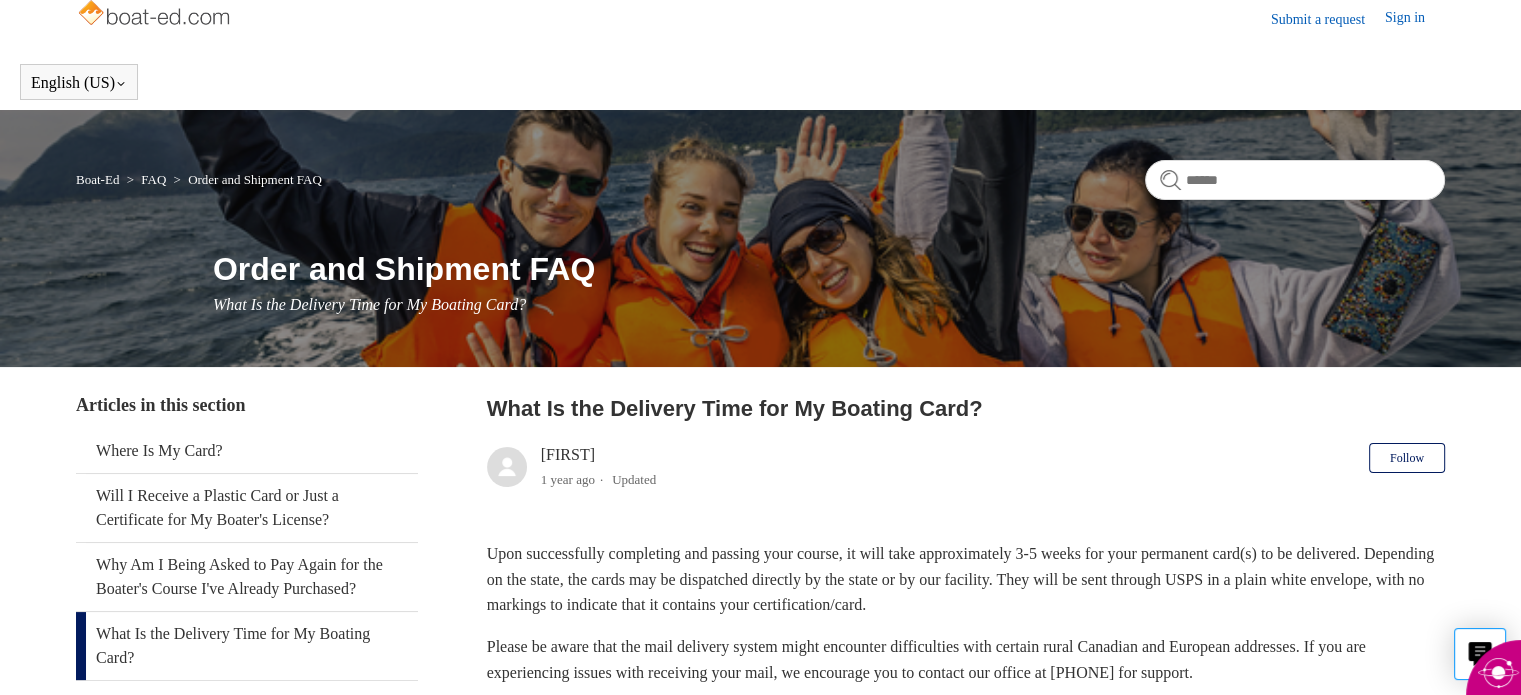 scroll, scrollTop: 0, scrollLeft: 0, axis: both 